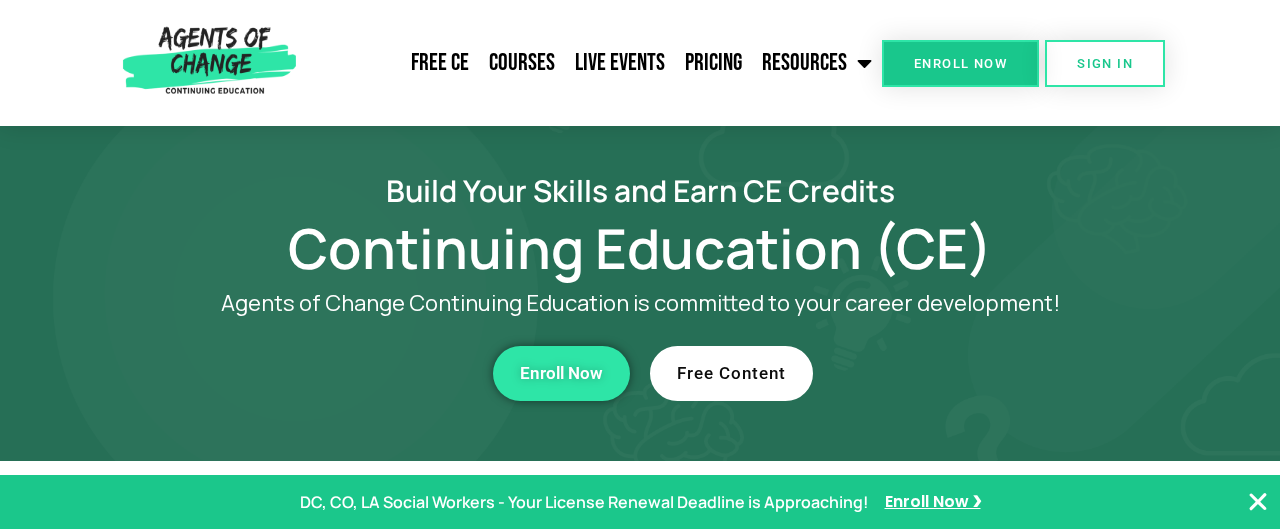 scroll, scrollTop: 1169, scrollLeft: 0, axis: vertical 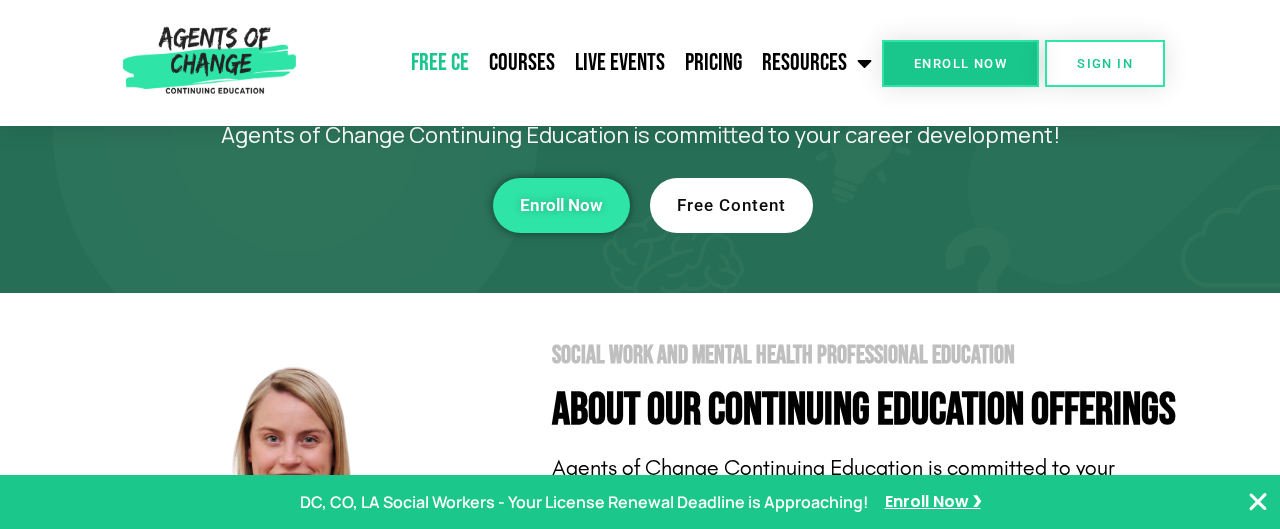 click on "Free CE" 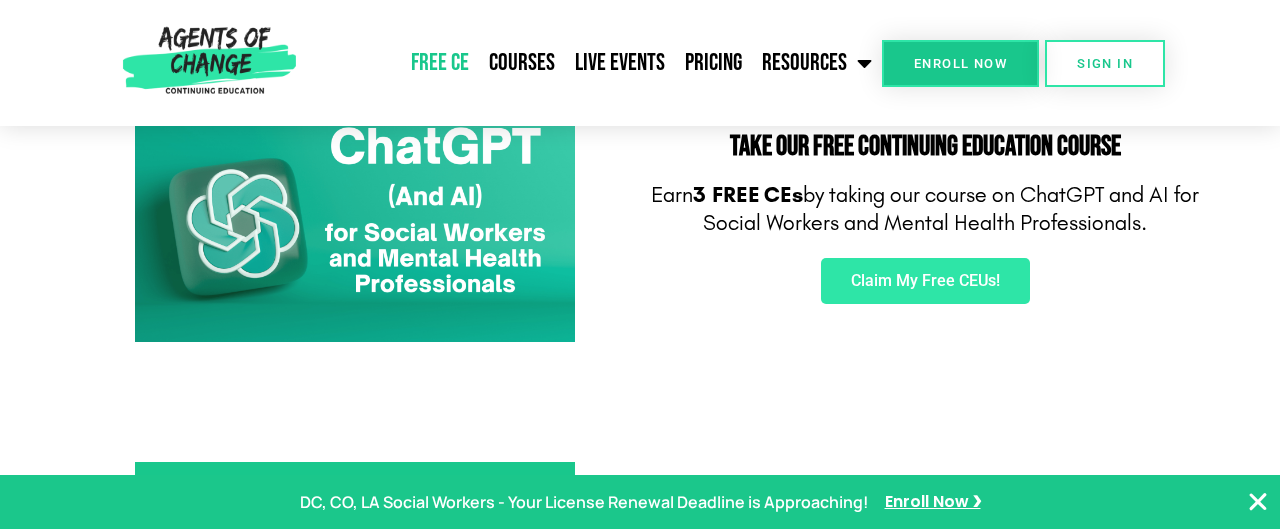 scroll, scrollTop: 0, scrollLeft: 0, axis: both 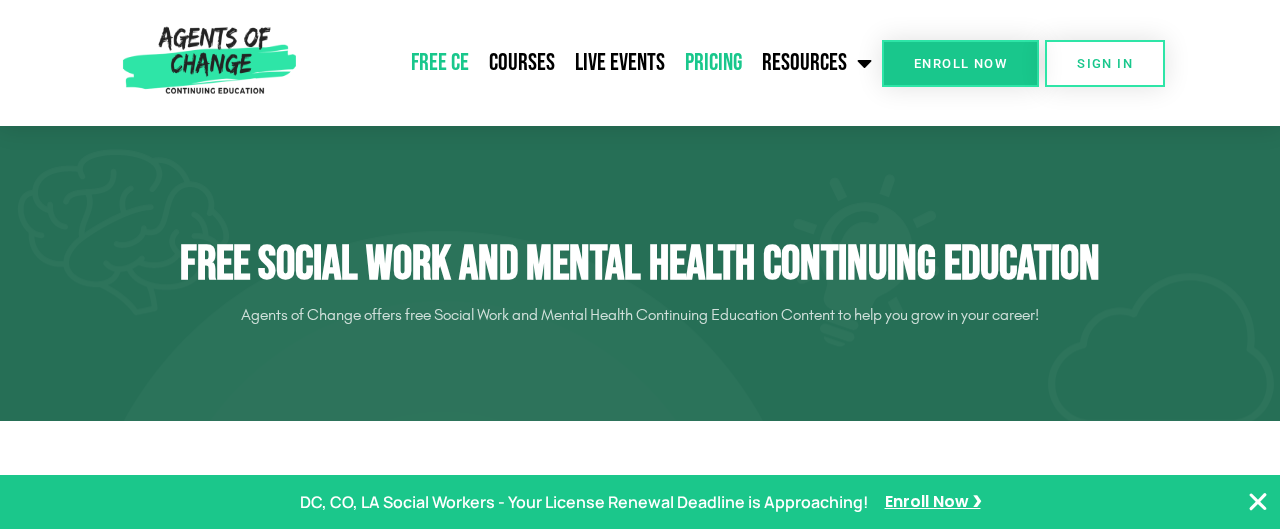 click on "Pricing" 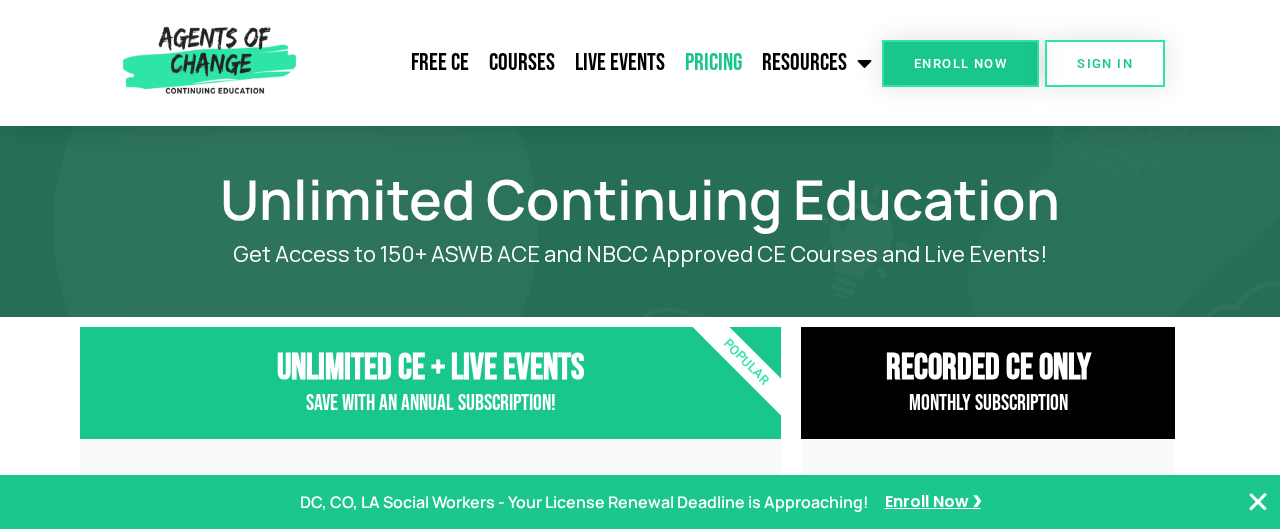 scroll, scrollTop: 0, scrollLeft: 0, axis: both 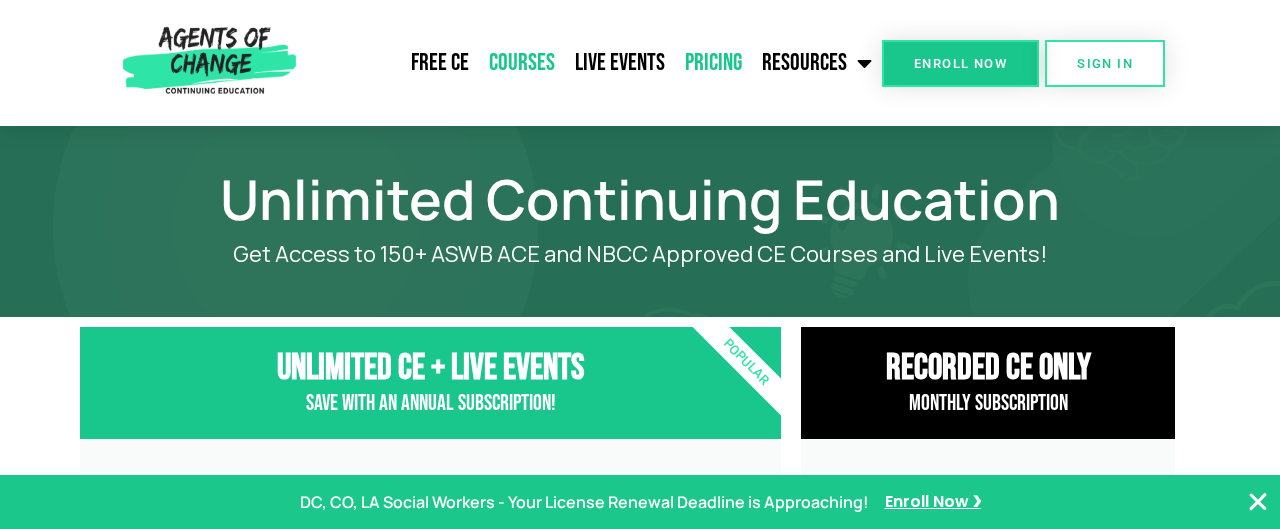 click on "Courses" 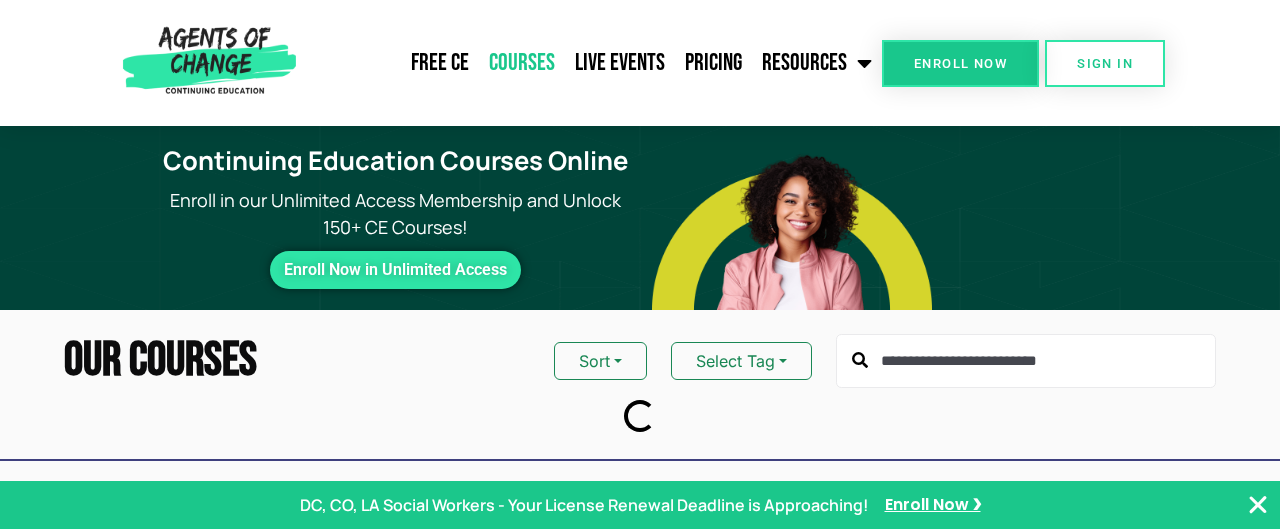 scroll, scrollTop: 0, scrollLeft: 0, axis: both 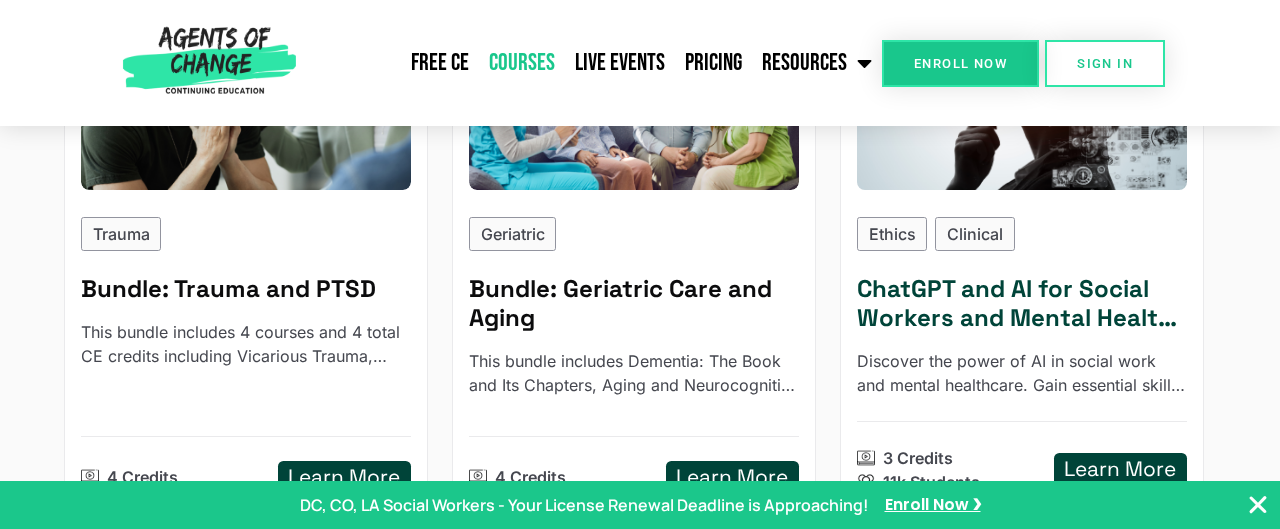 click on "ChatGPT and AI for Social Workers and Mental Health Professionals" at bounding box center (1022, 304) 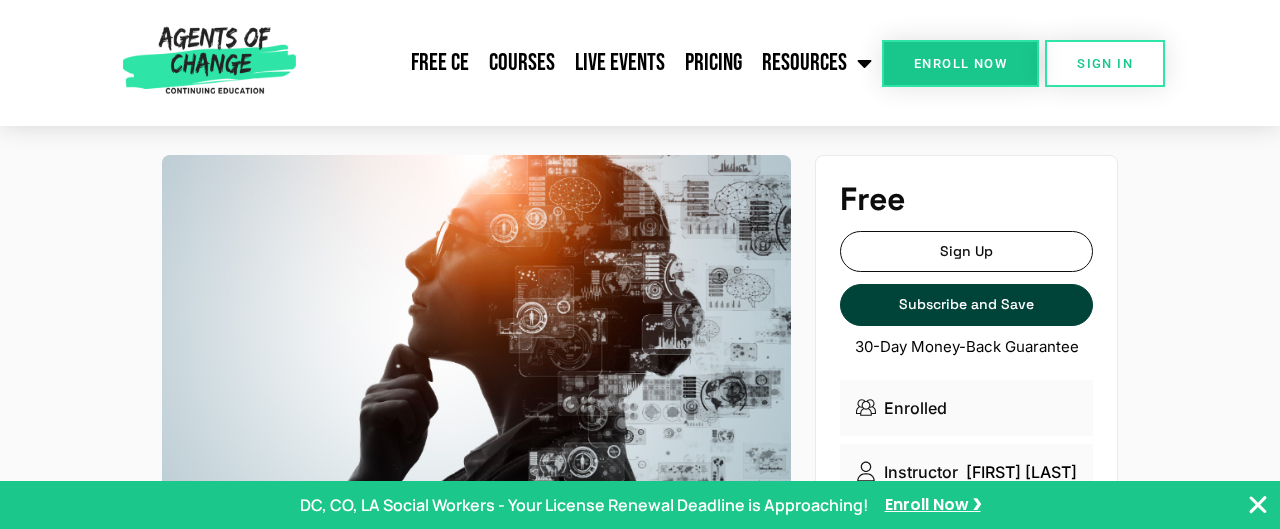 scroll, scrollTop: 0, scrollLeft: 0, axis: both 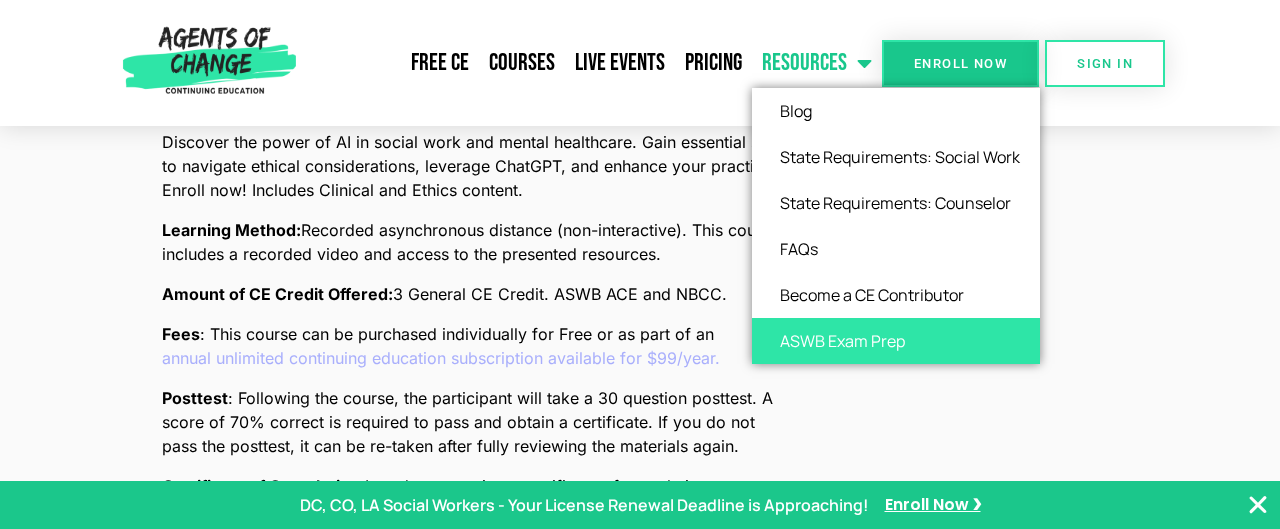 click on "ASWB Exam Prep" 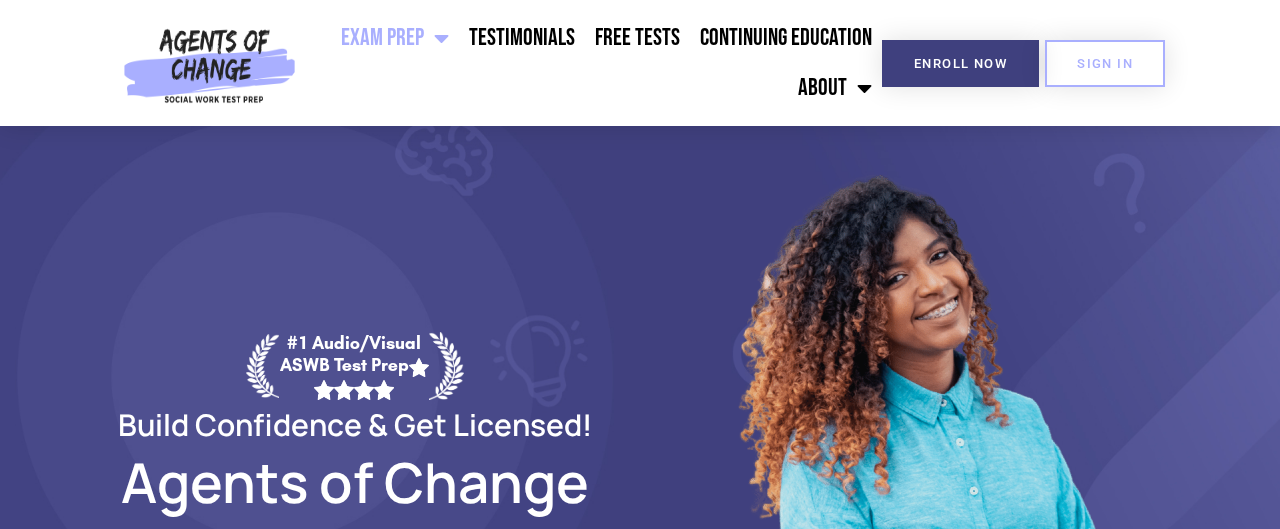 scroll, scrollTop: 0, scrollLeft: 0, axis: both 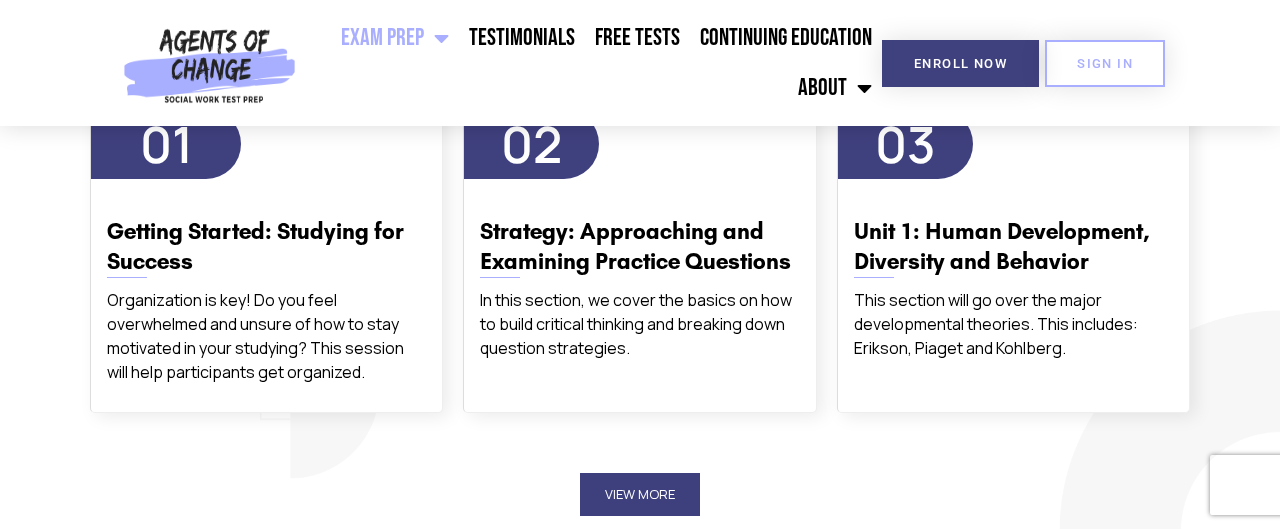 click on "View More" at bounding box center [640, 494] 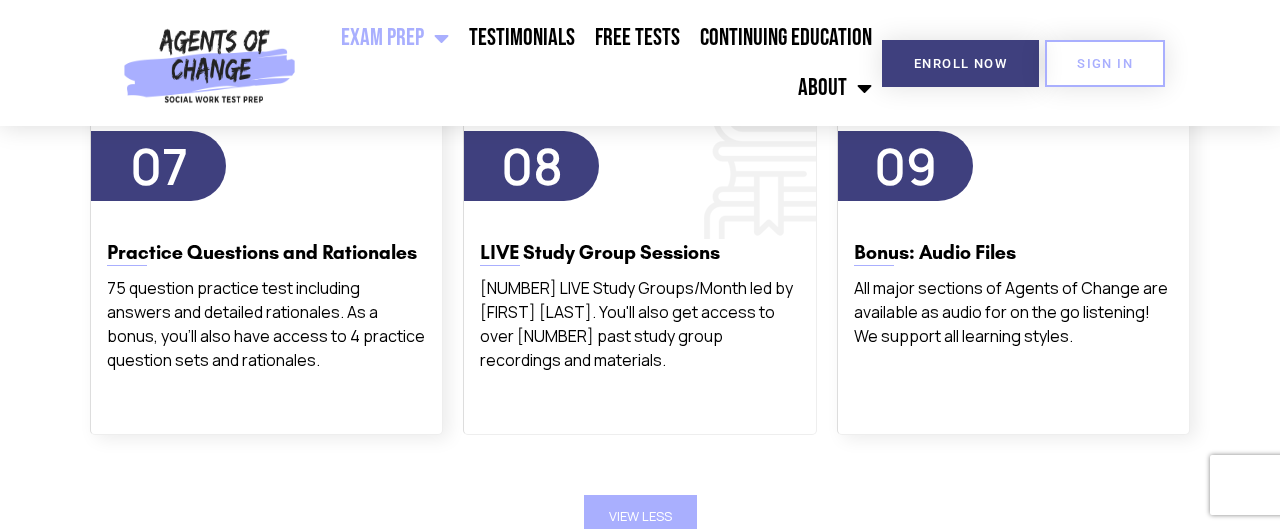 scroll, scrollTop: 3277, scrollLeft: 0, axis: vertical 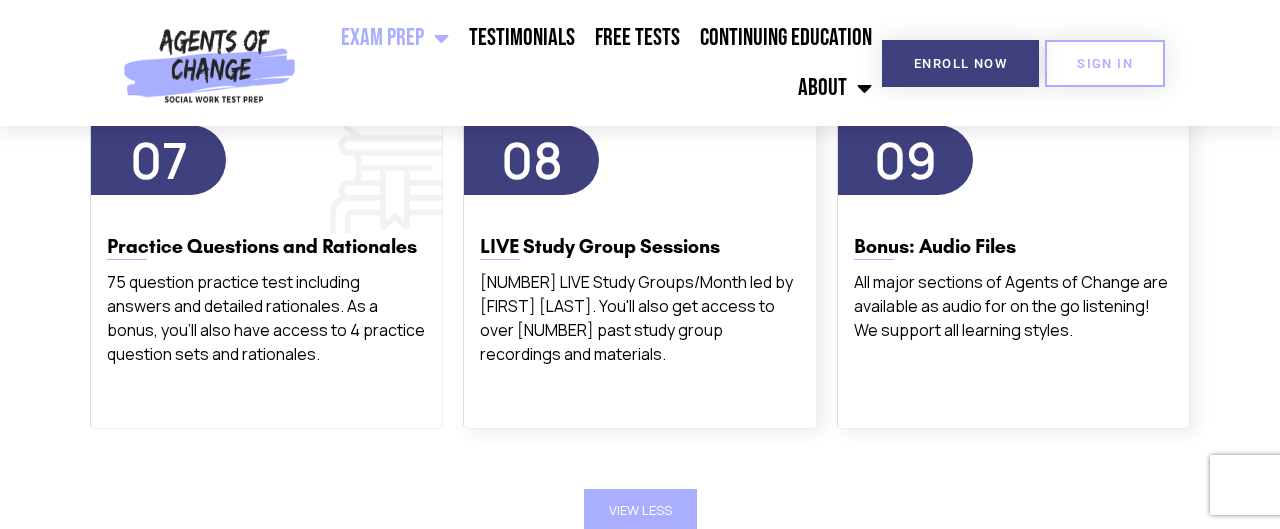click on "75 question practice test including answers and detailed rationales.  As a bonus, you'll also have access to 4 practice question sets and rationales." at bounding box center [266, 318] 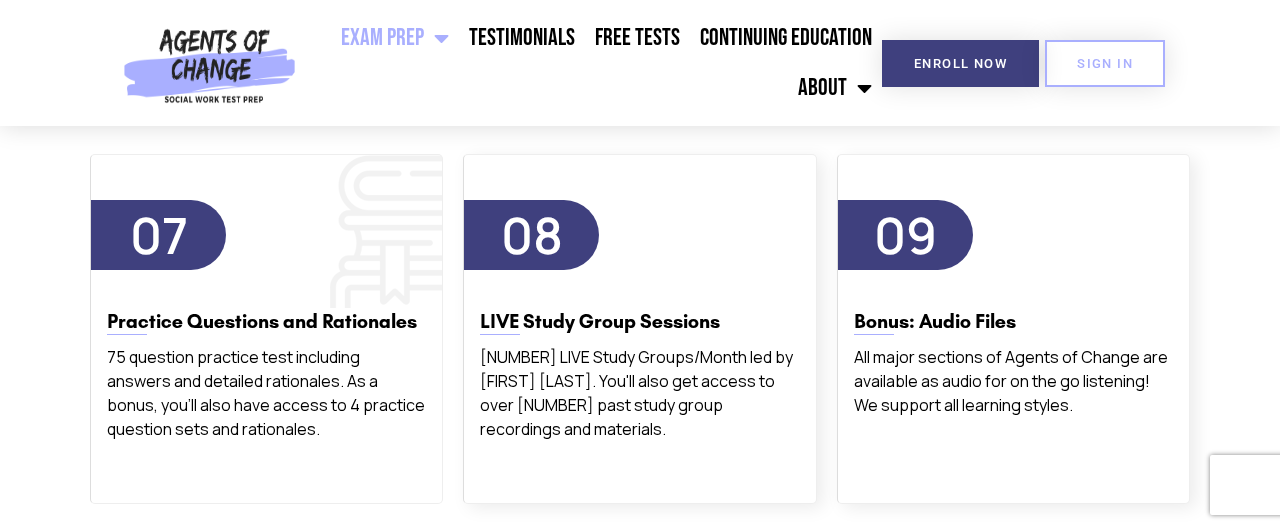 scroll, scrollTop: 3197, scrollLeft: 0, axis: vertical 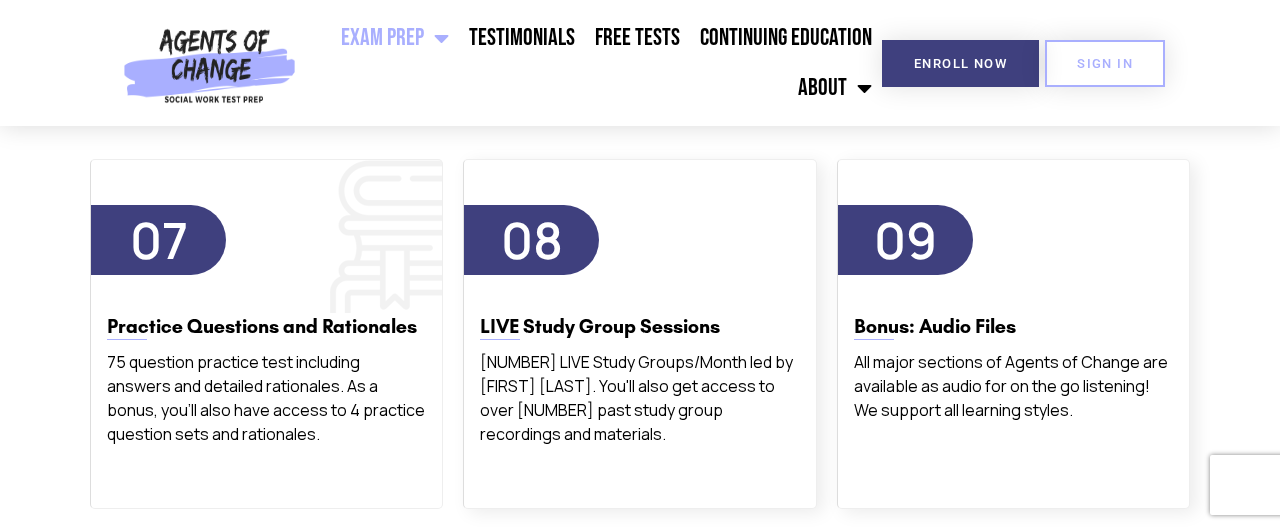 click on "07" at bounding box center [159, 240] 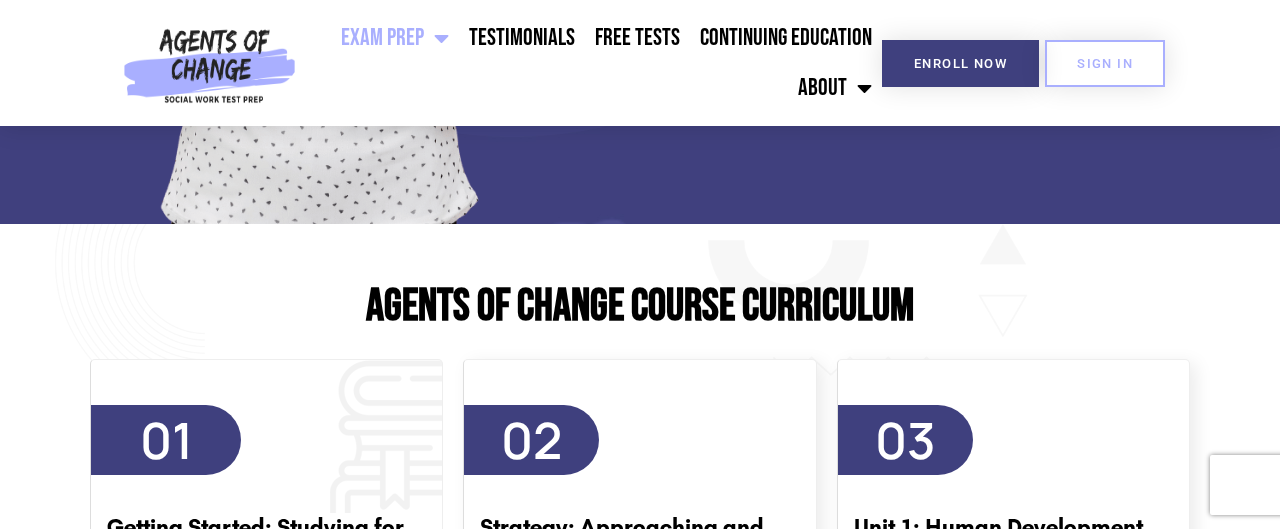 scroll, scrollTop: 2180, scrollLeft: 0, axis: vertical 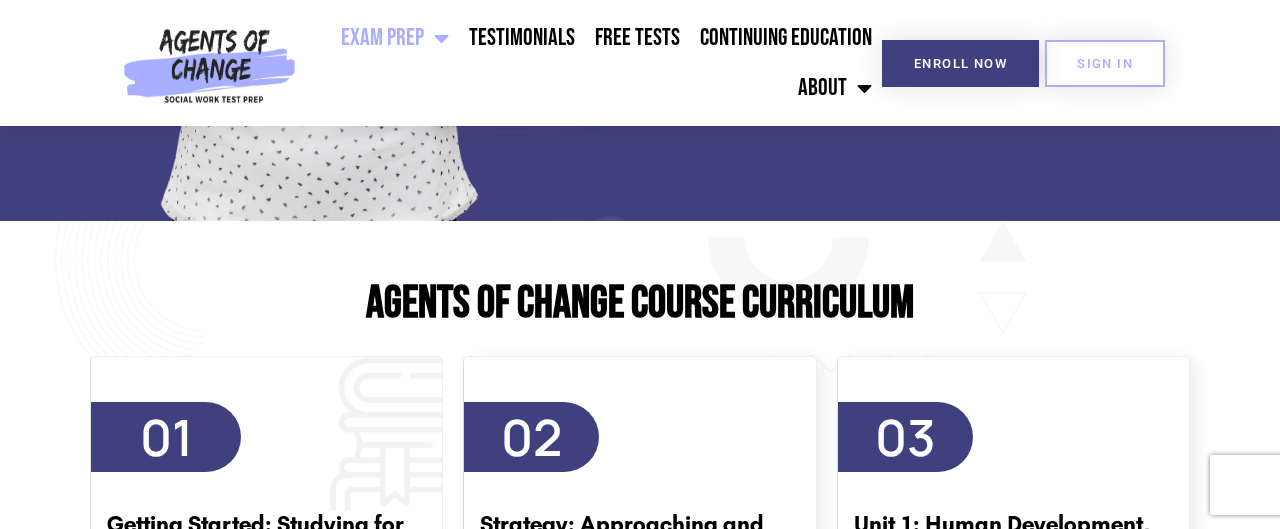 click on "01 Getting Started: Studying for Success Organization is key! Do you feel overwhelmed and unsure of how to stay motivated in your studying? This session will help participants get organized." at bounding box center [266, 539] 